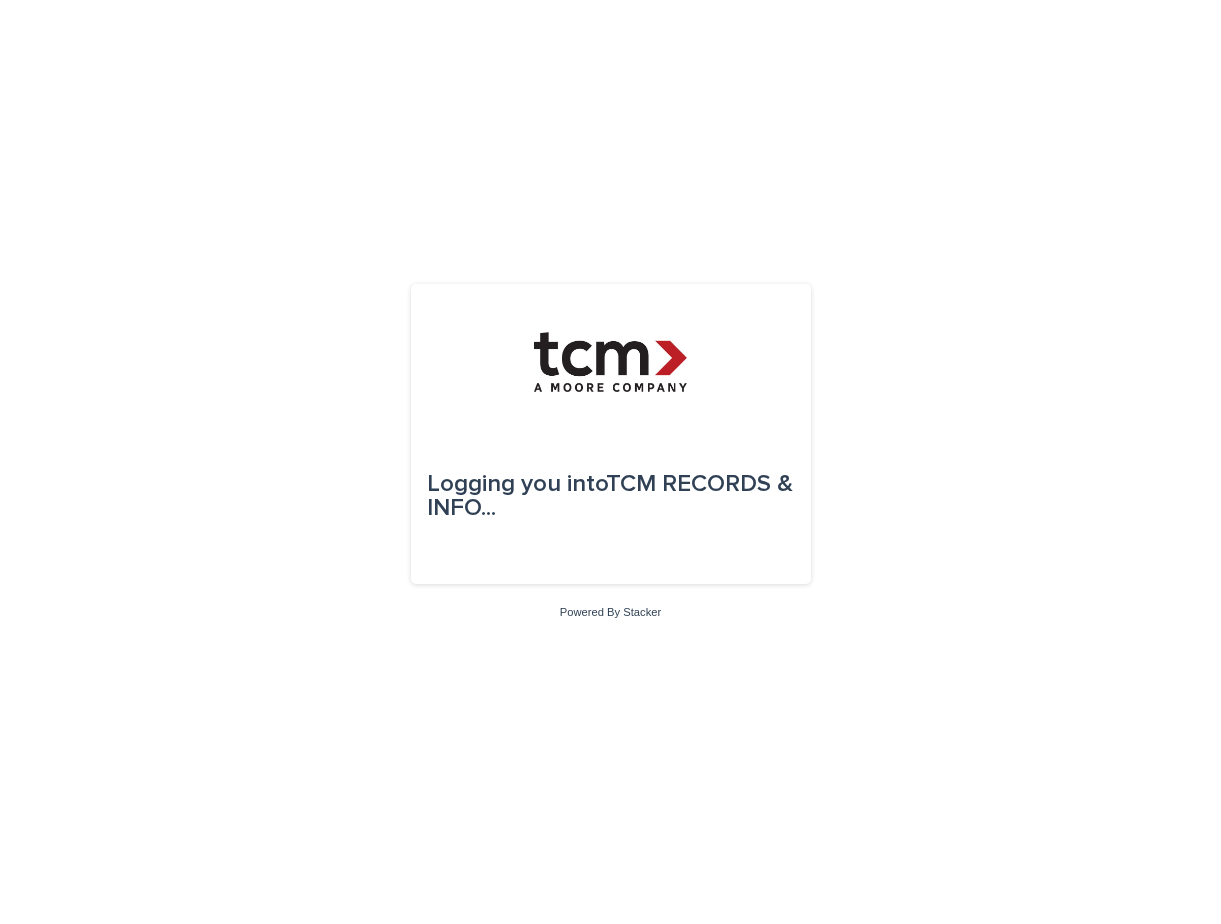 scroll, scrollTop: 0, scrollLeft: 0, axis: both 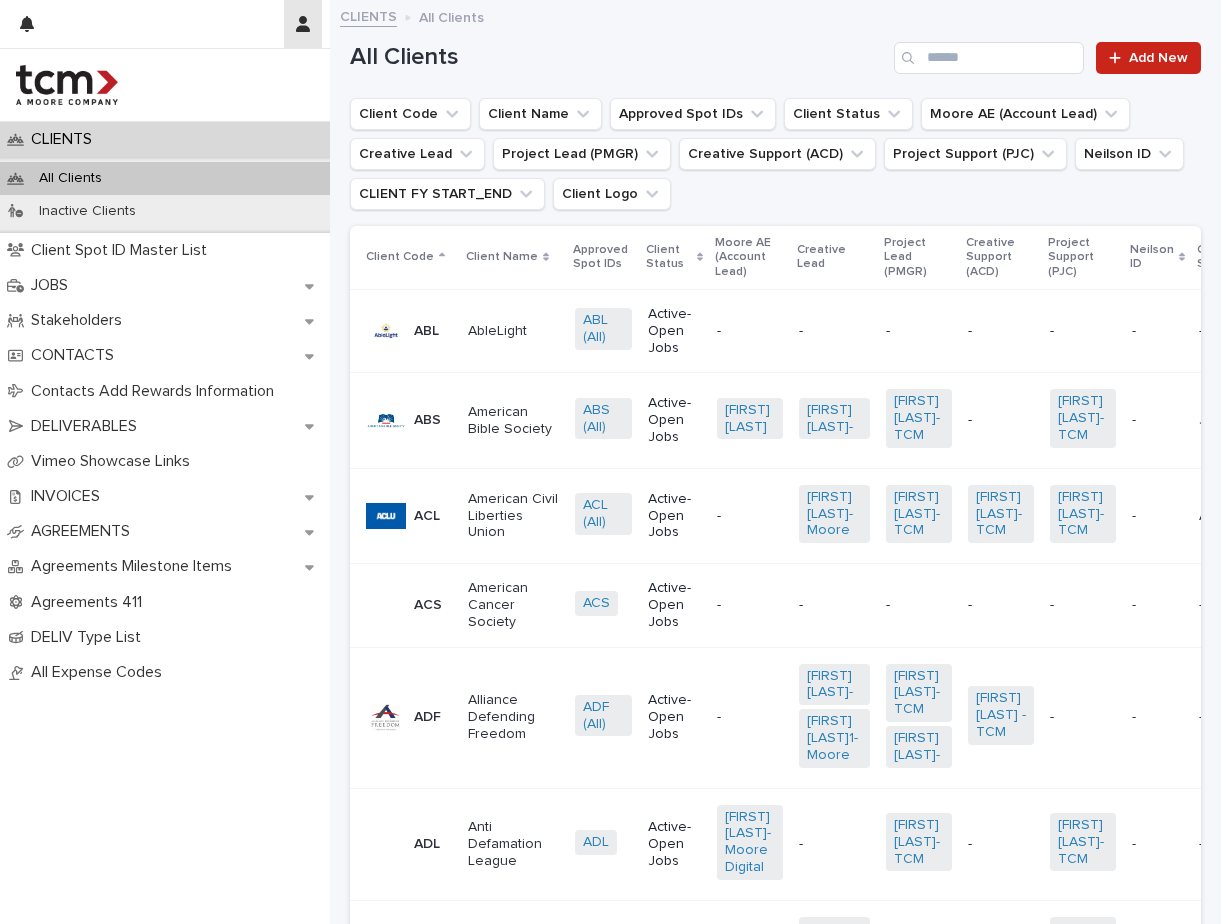 click at bounding box center (303, 24) 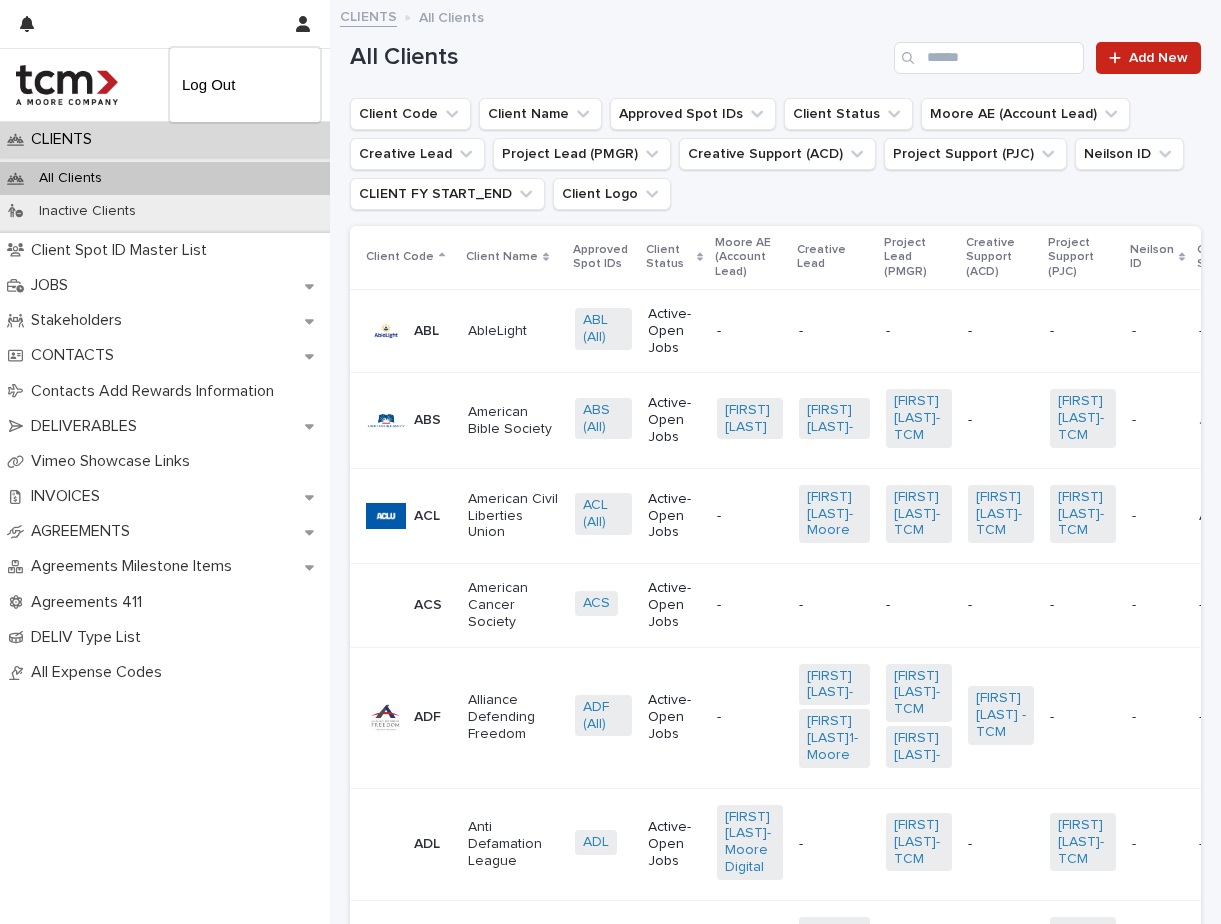 click at bounding box center [610, 462] 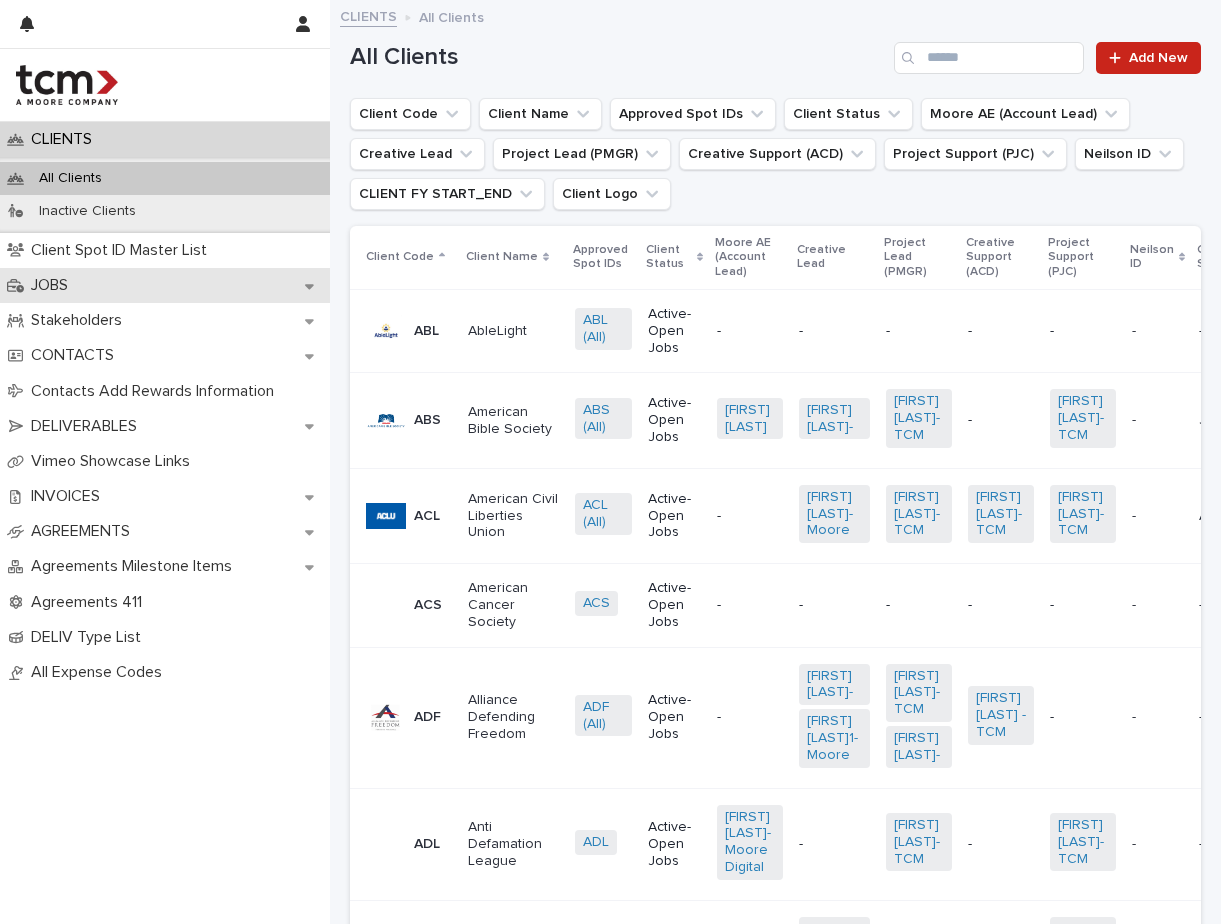 click on "JOBS" at bounding box center (165, 285) 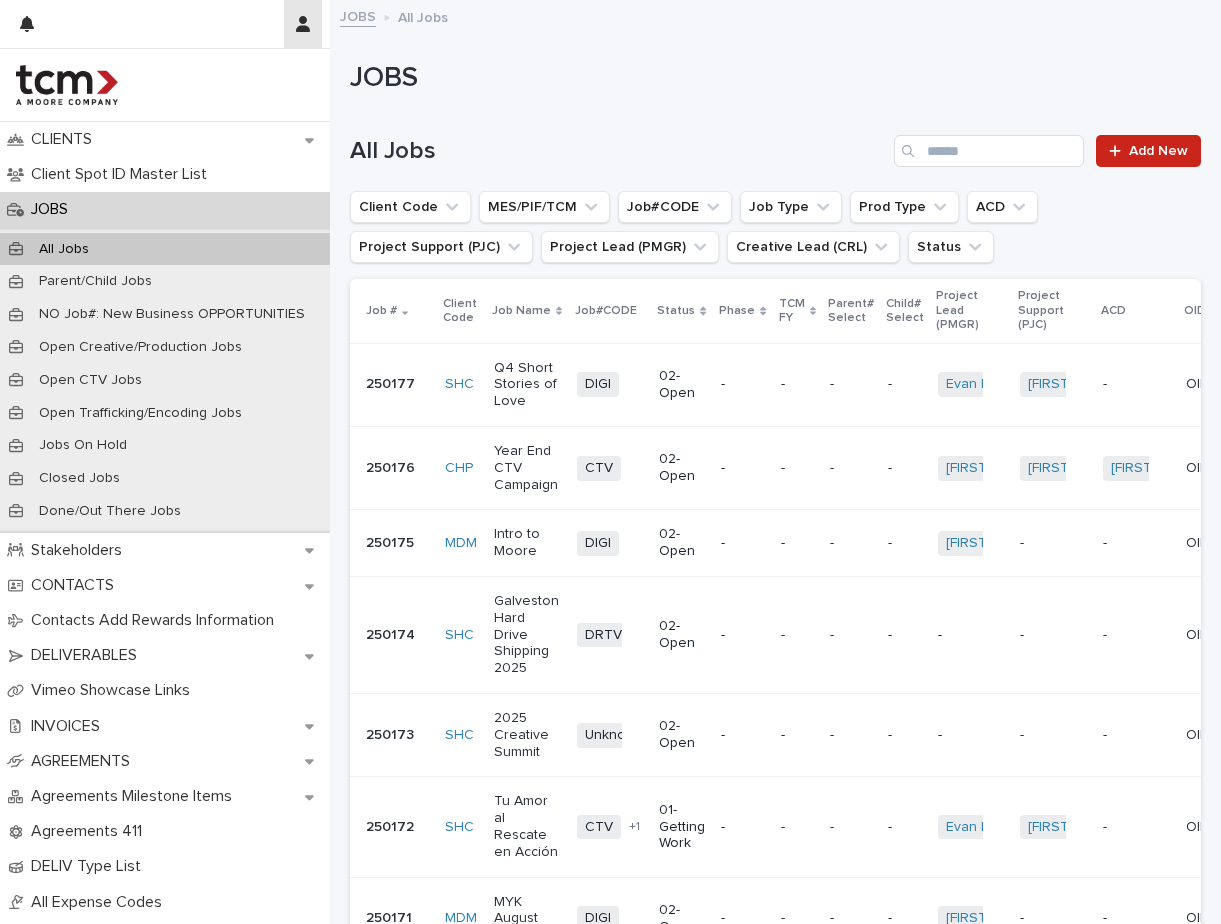 click at bounding box center [303, 24] 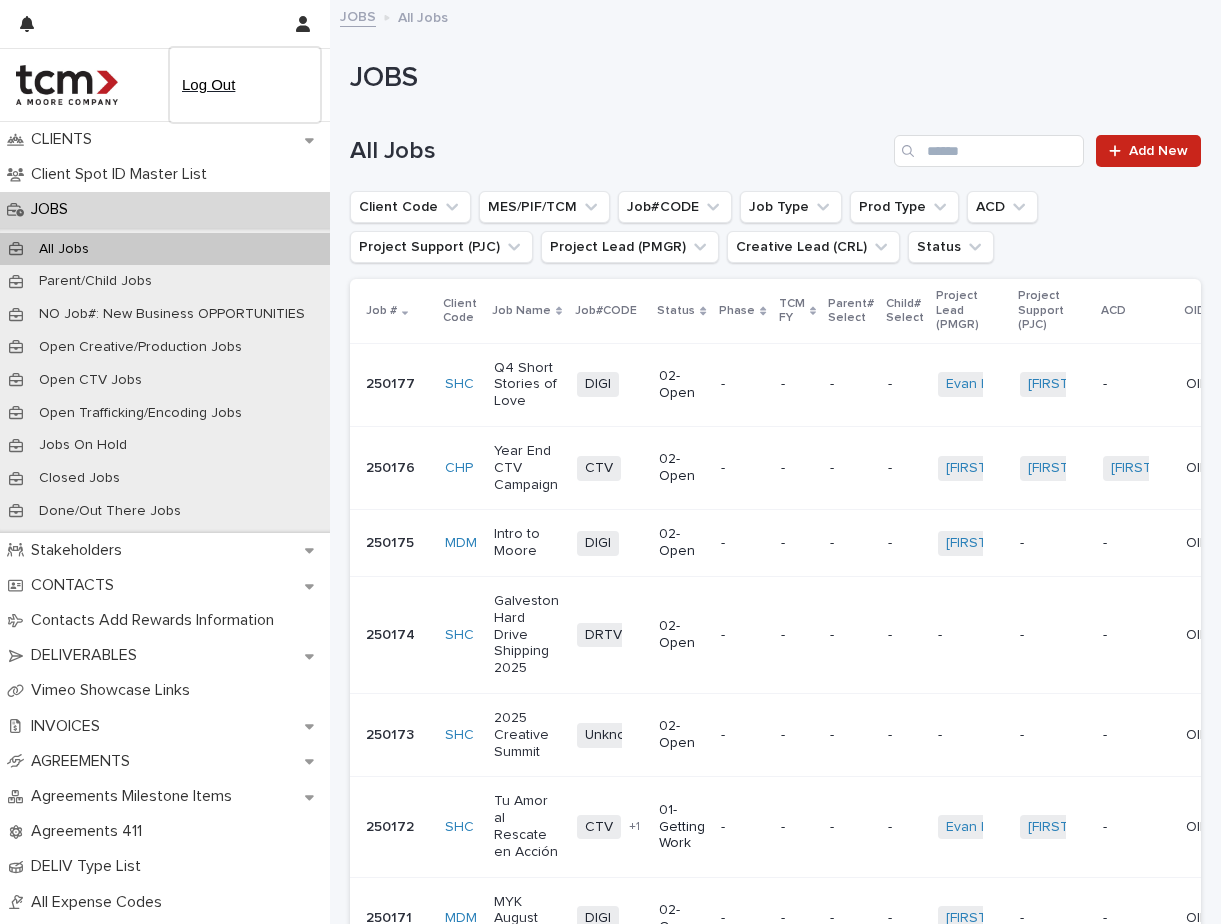 click on "Log Out" at bounding box center (245, 85) 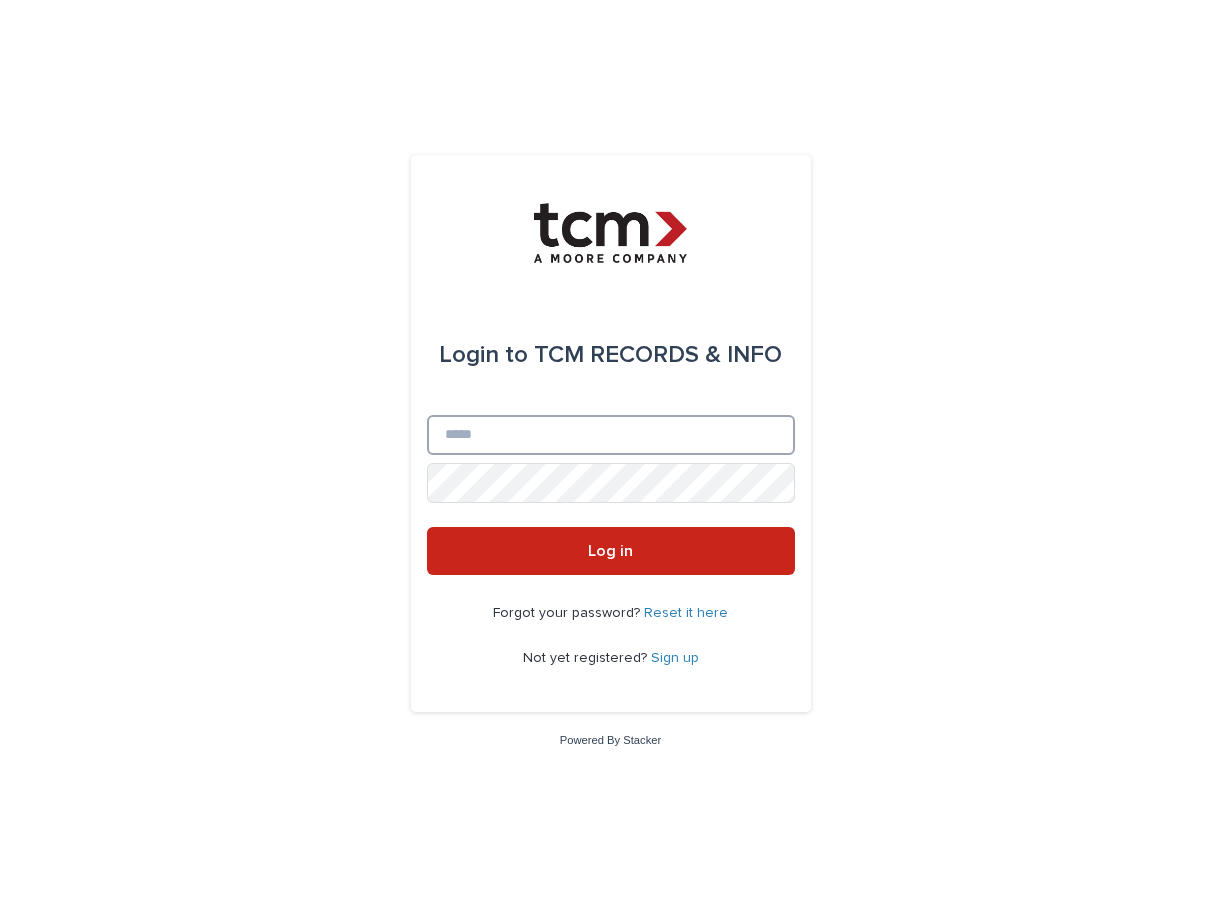 click on "Email" at bounding box center [611, 435] 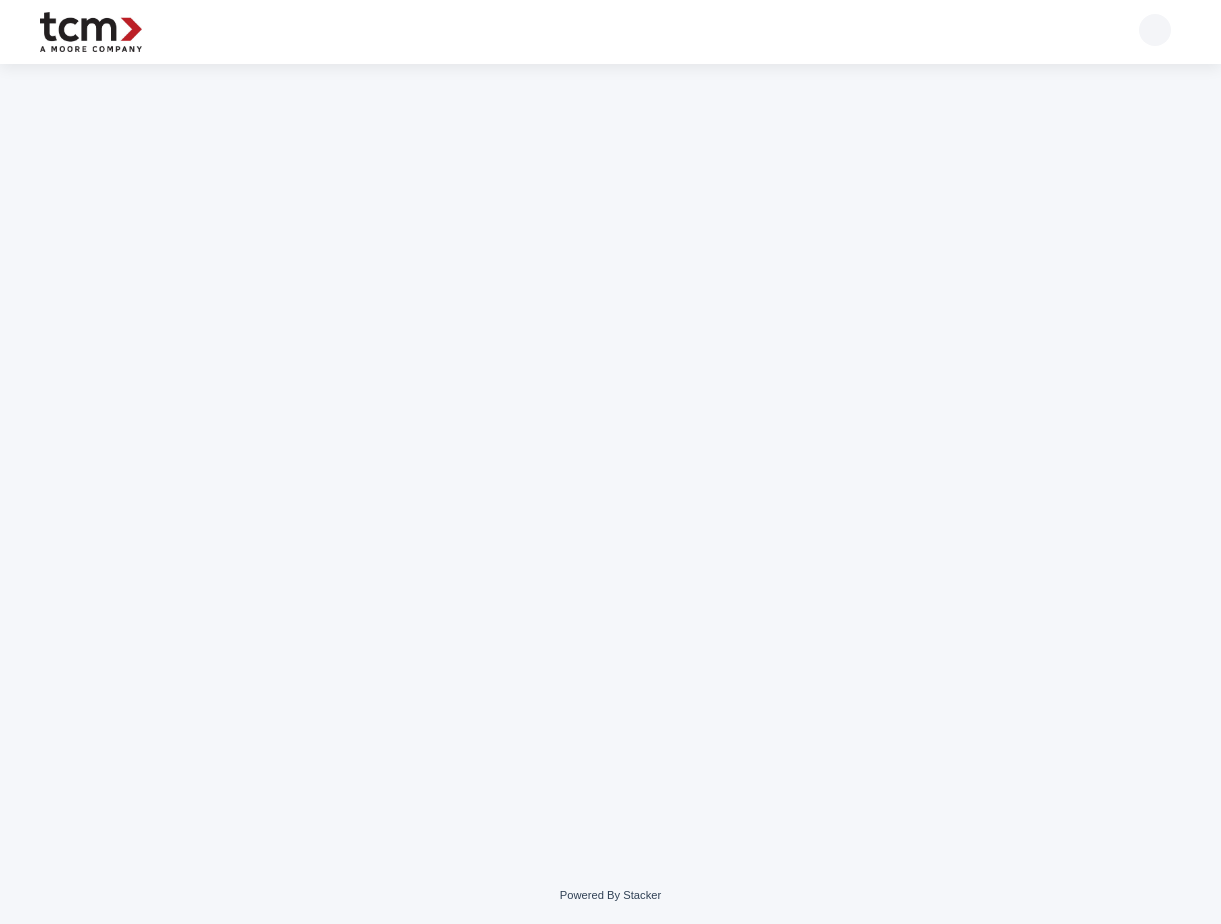 scroll, scrollTop: 0, scrollLeft: 0, axis: both 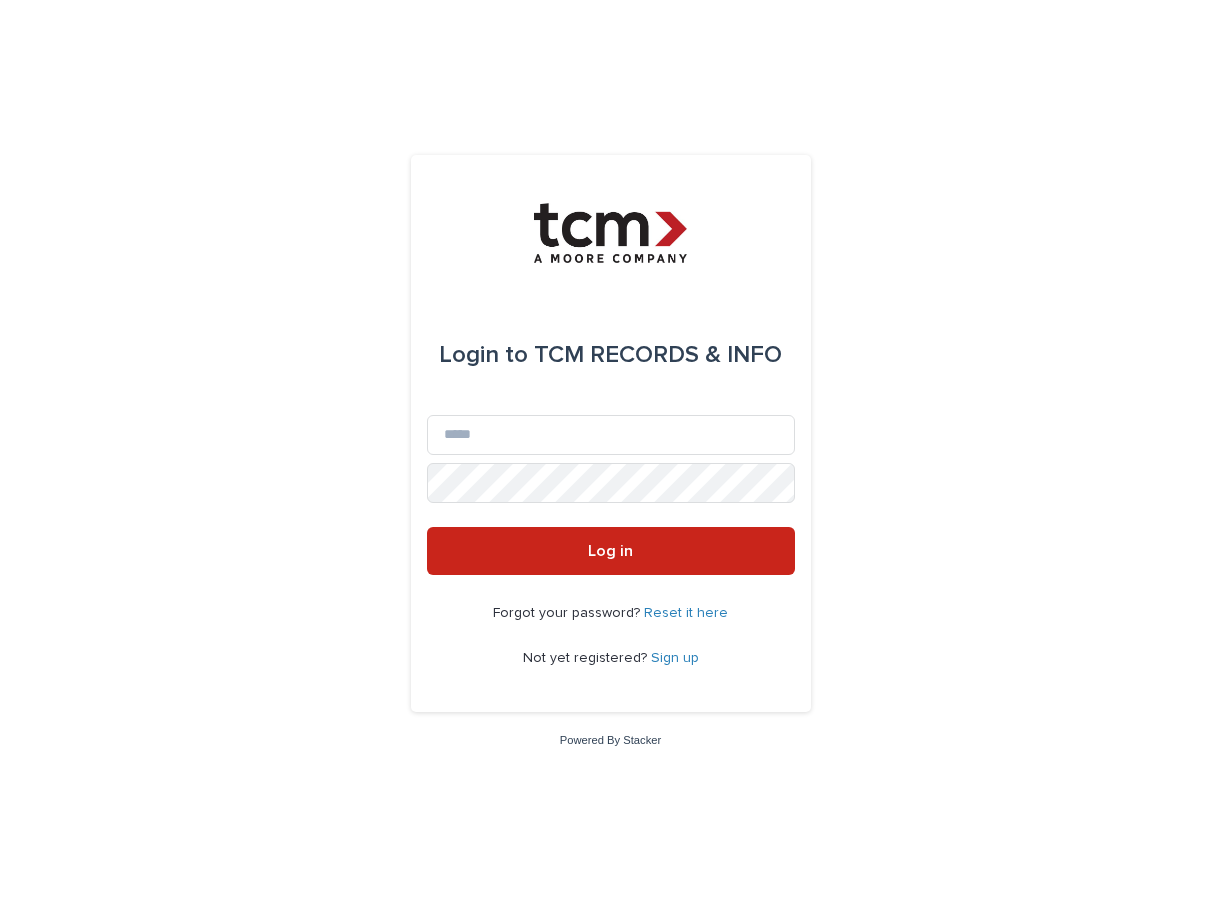 click on "Email" at bounding box center (611, 439) 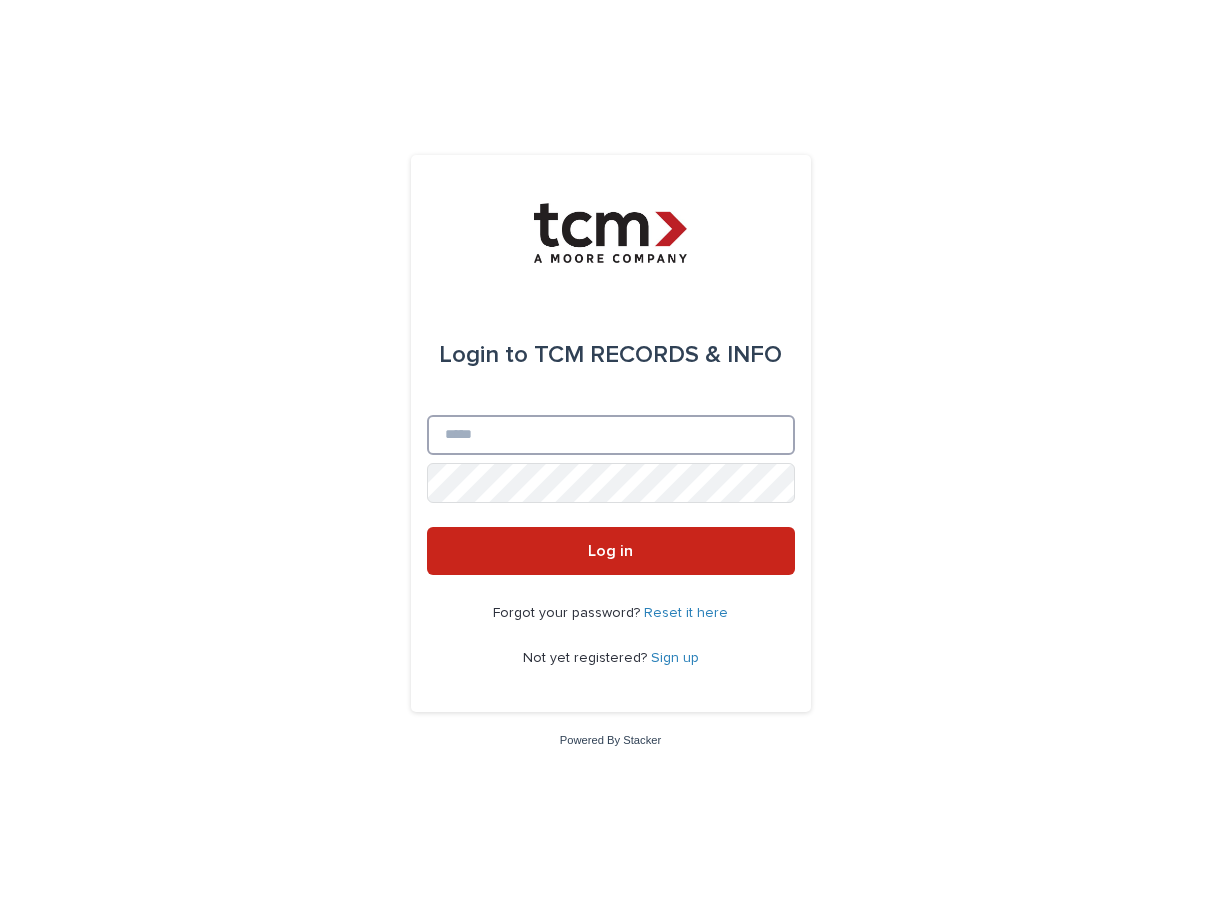 click on "Email" at bounding box center [611, 435] 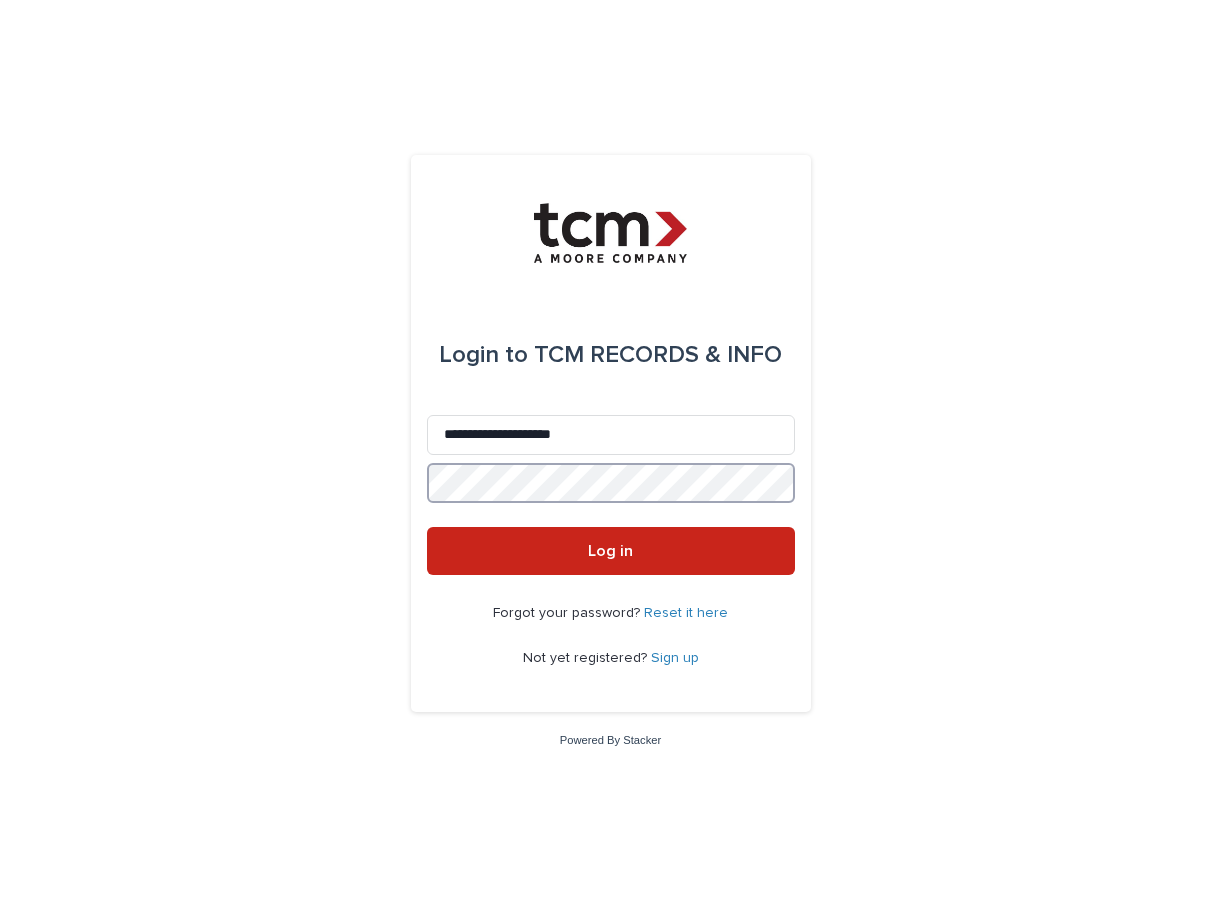 click on "Log in" at bounding box center [611, 551] 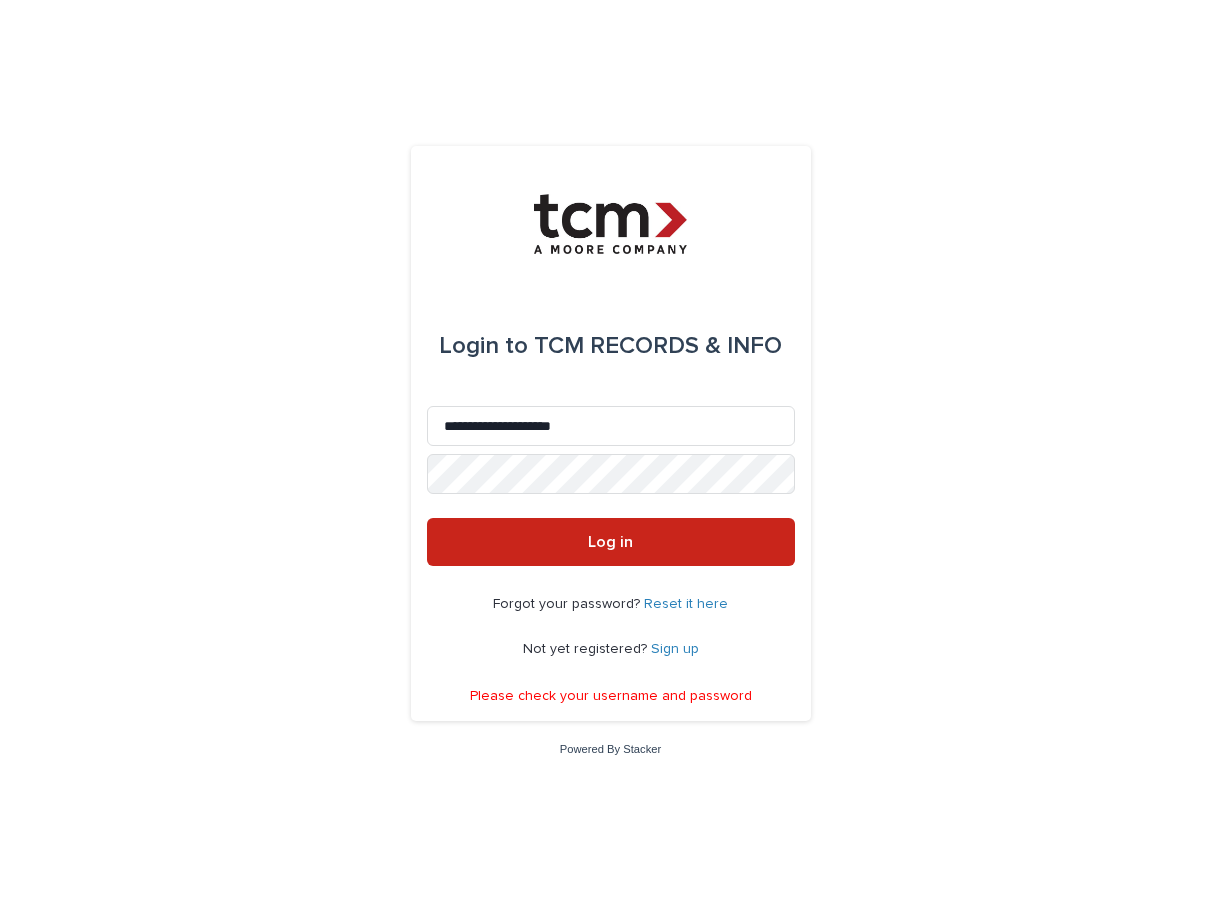click on "Reset it here" at bounding box center (686, 604) 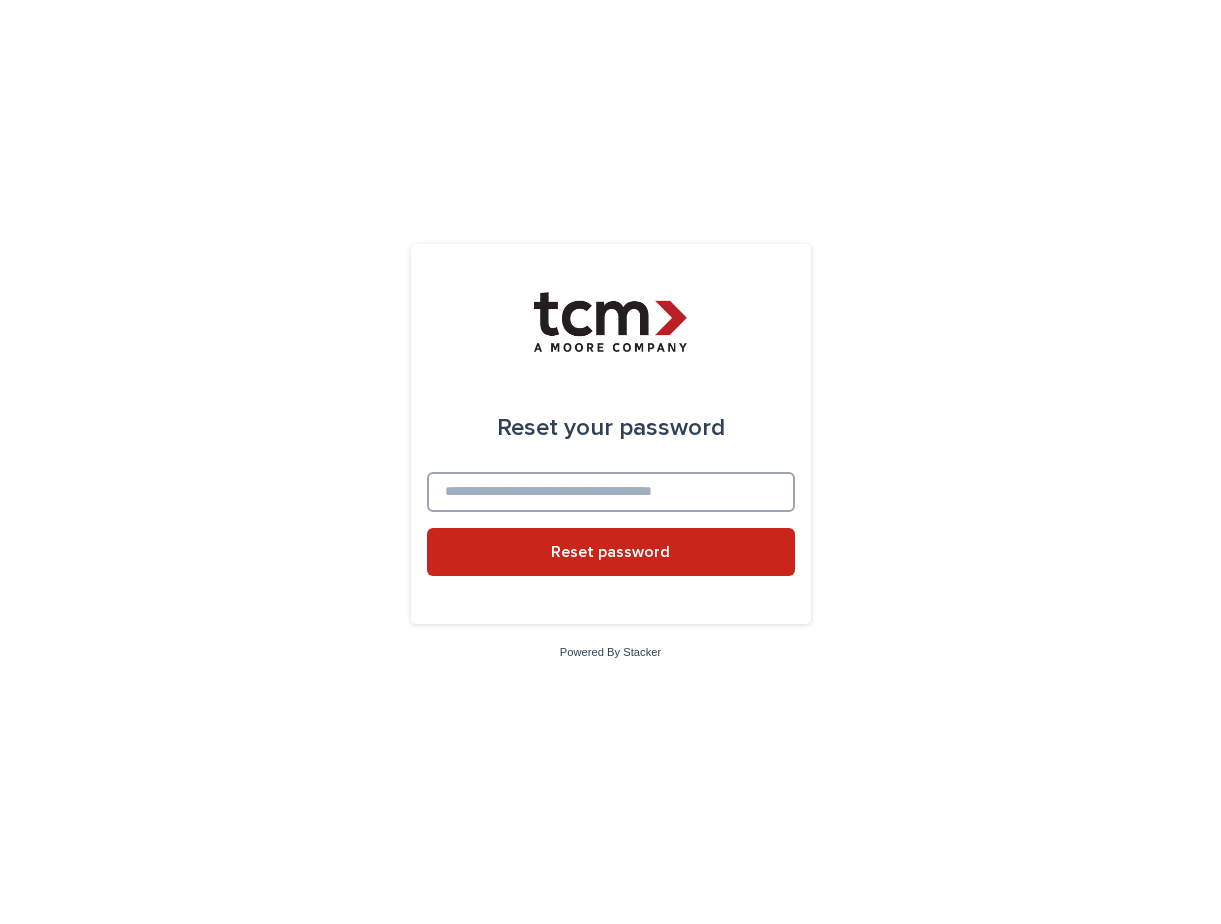 click at bounding box center (611, 492) 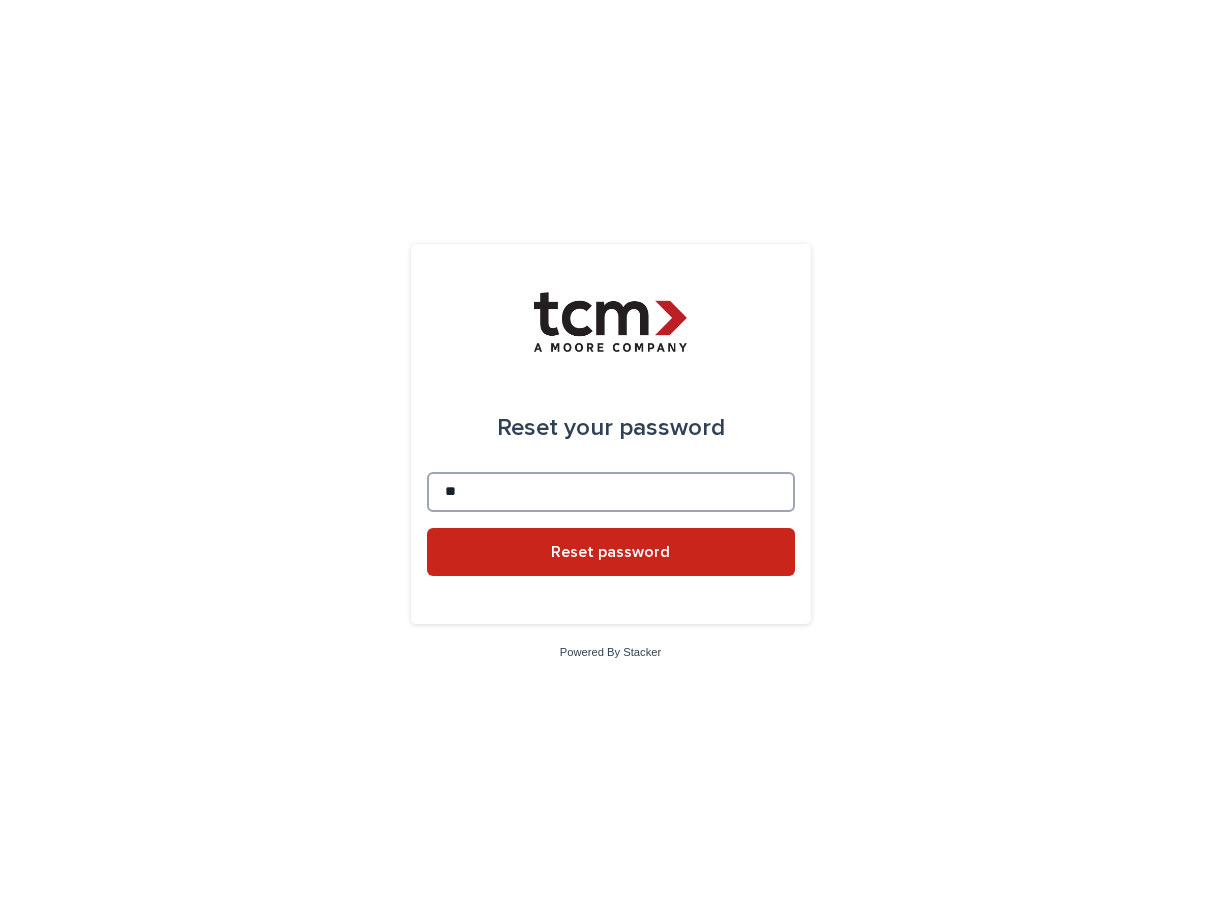 type on "*" 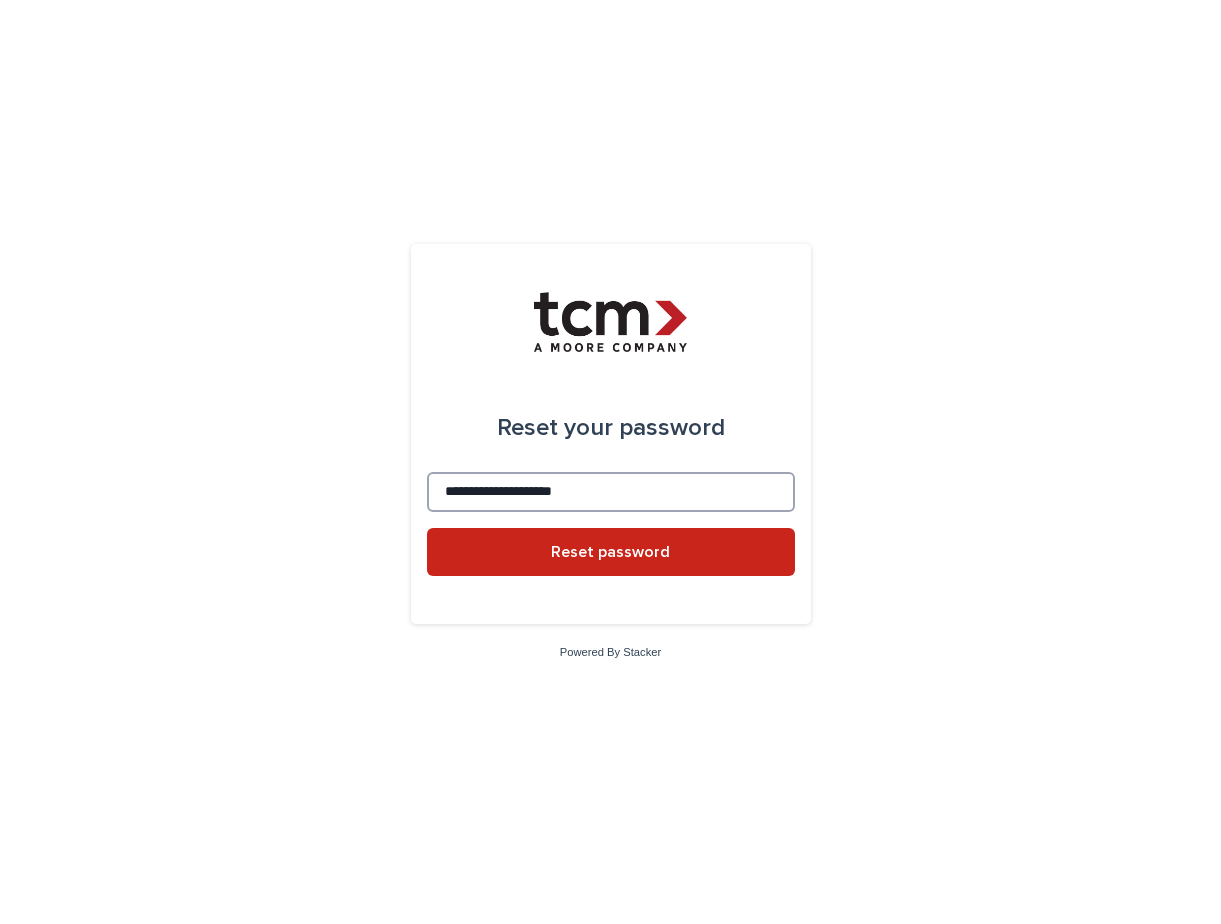 type on "**********" 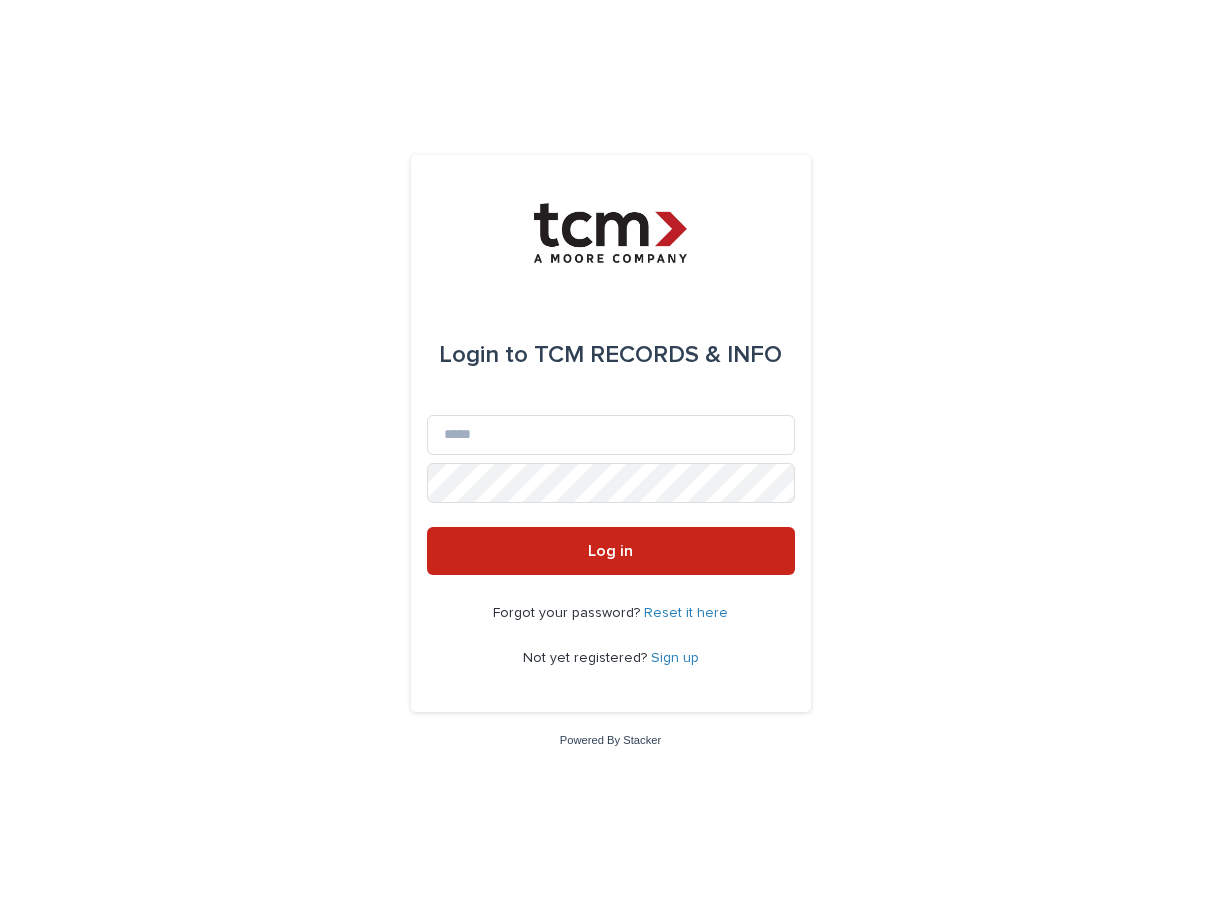 scroll, scrollTop: 0, scrollLeft: 0, axis: both 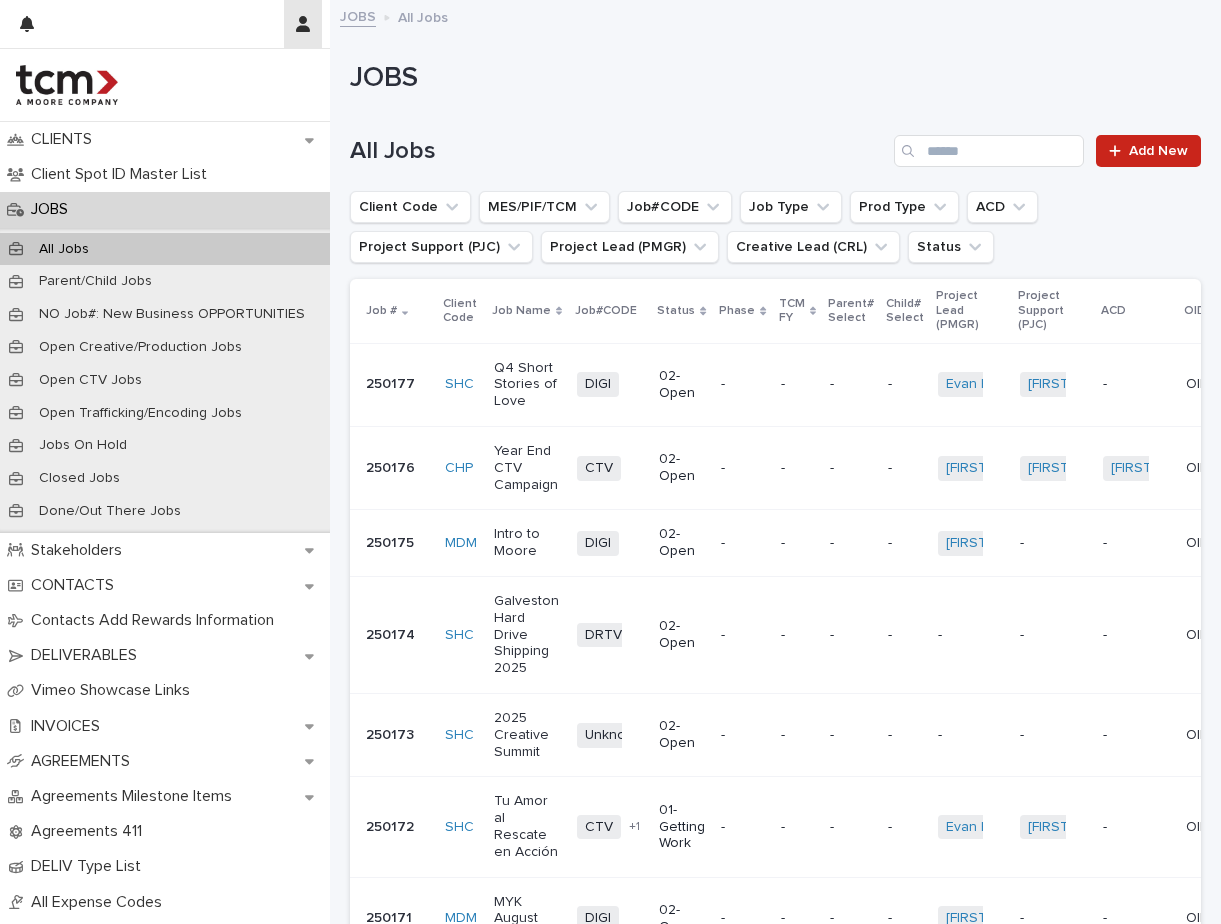 click 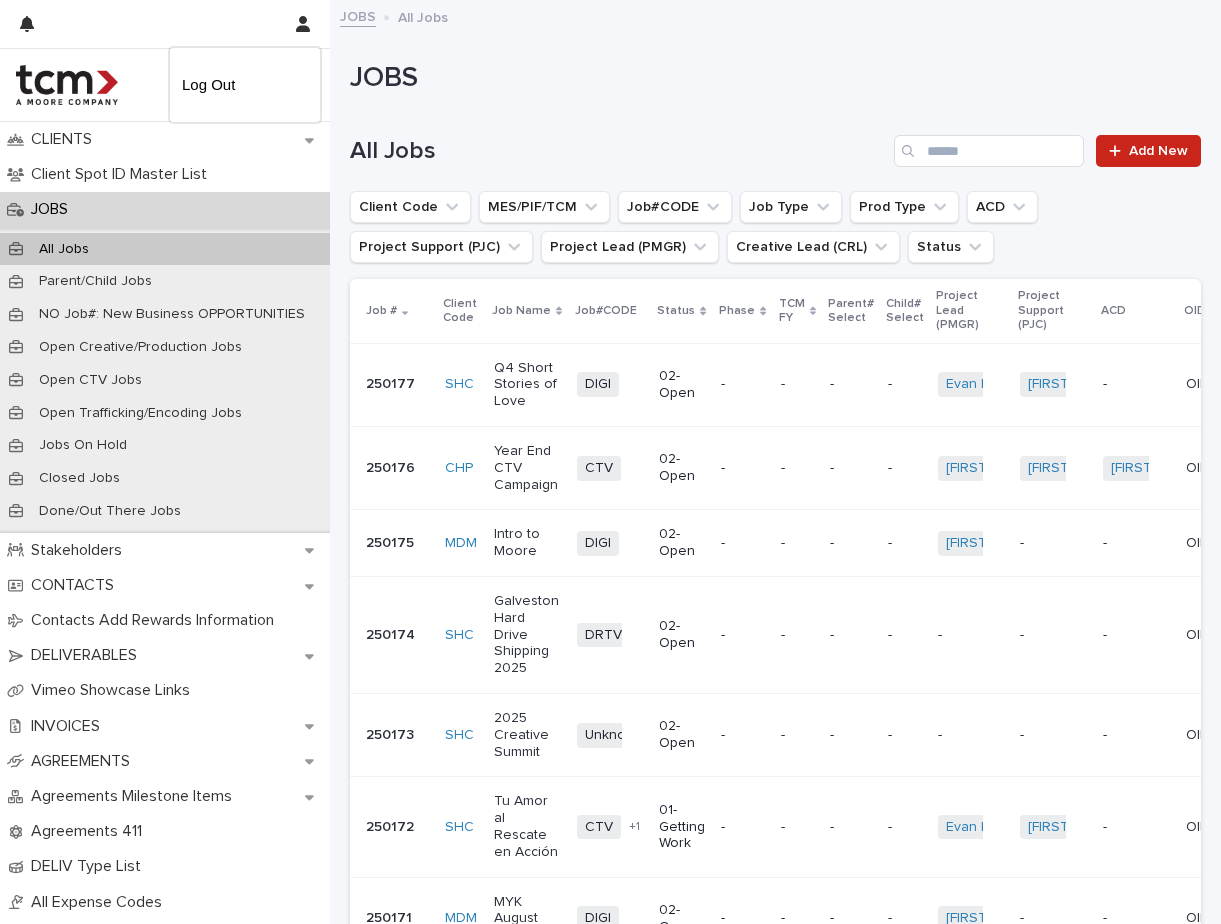 click at bounding box center [610, 462] 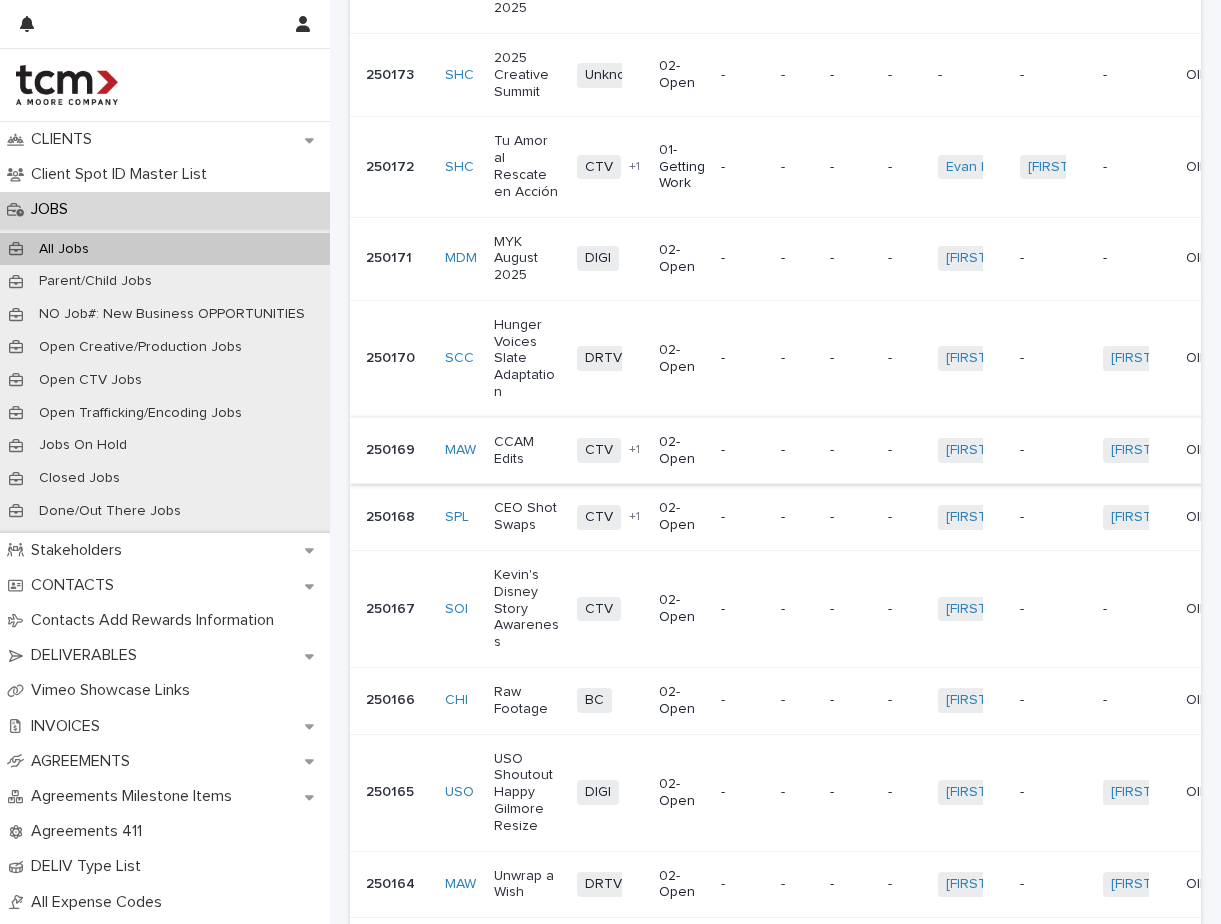 scroll, scrollTop: 430, scrollLeft: 0, axis: vertical 